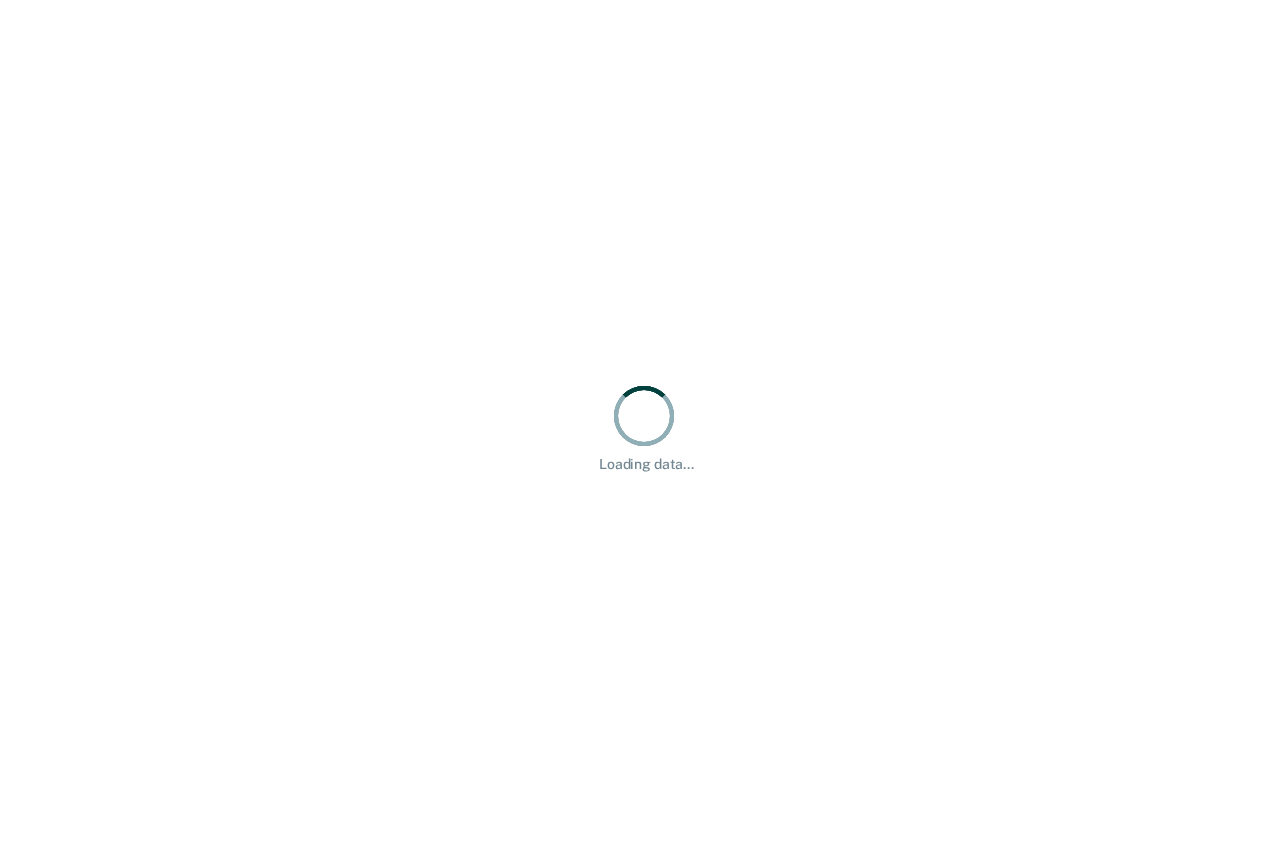 scroll, scrollTop: 0, scrollLeft: 0, axis: both 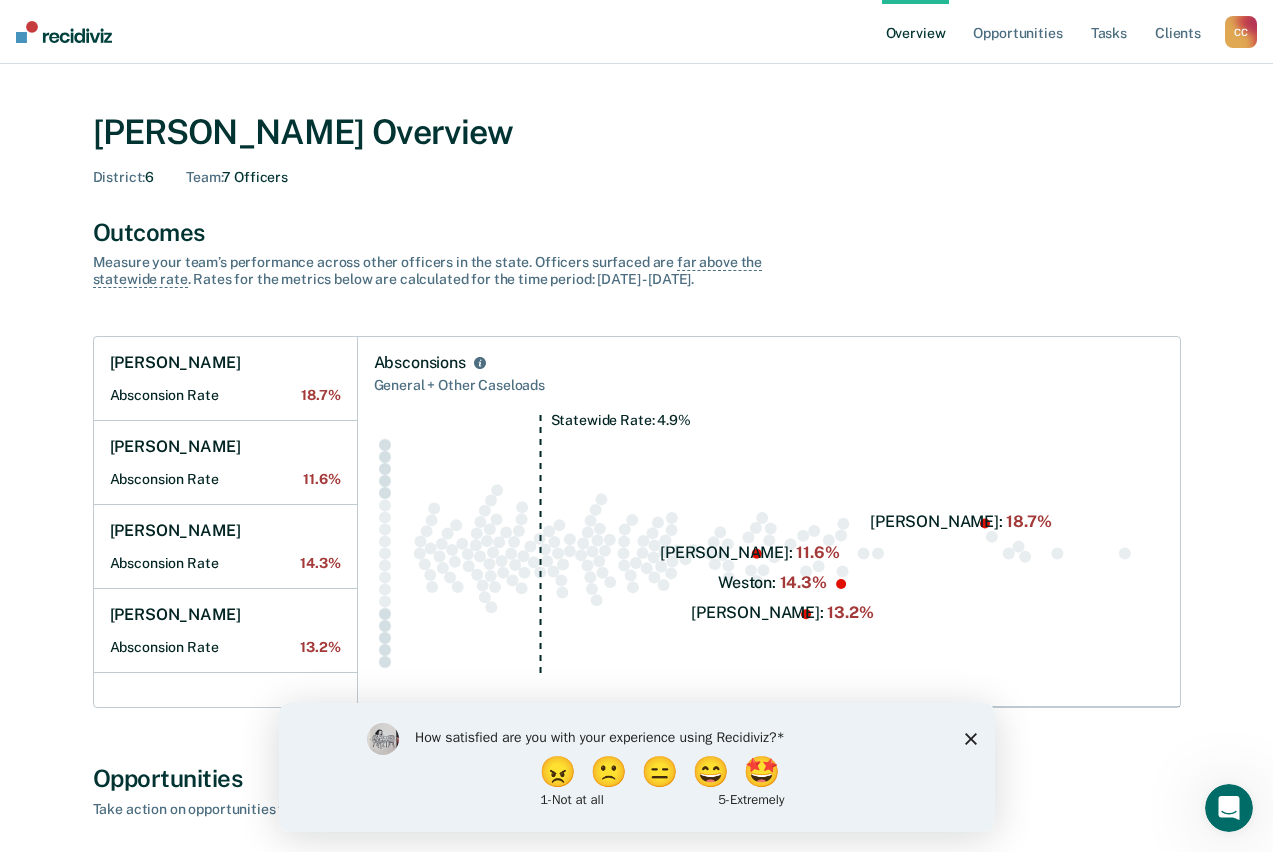 click 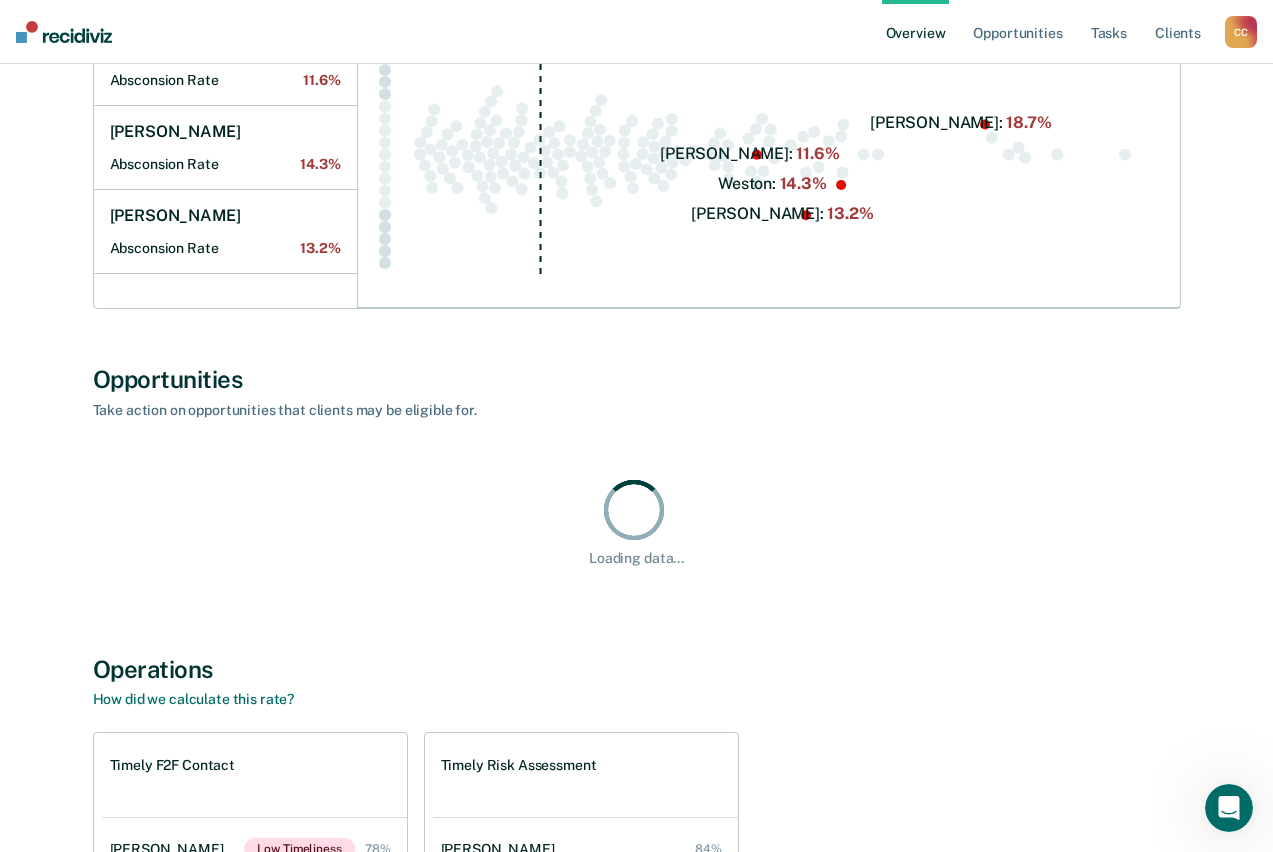 scroll, scrollTop: 0, scrollLeft: 0, axis: both 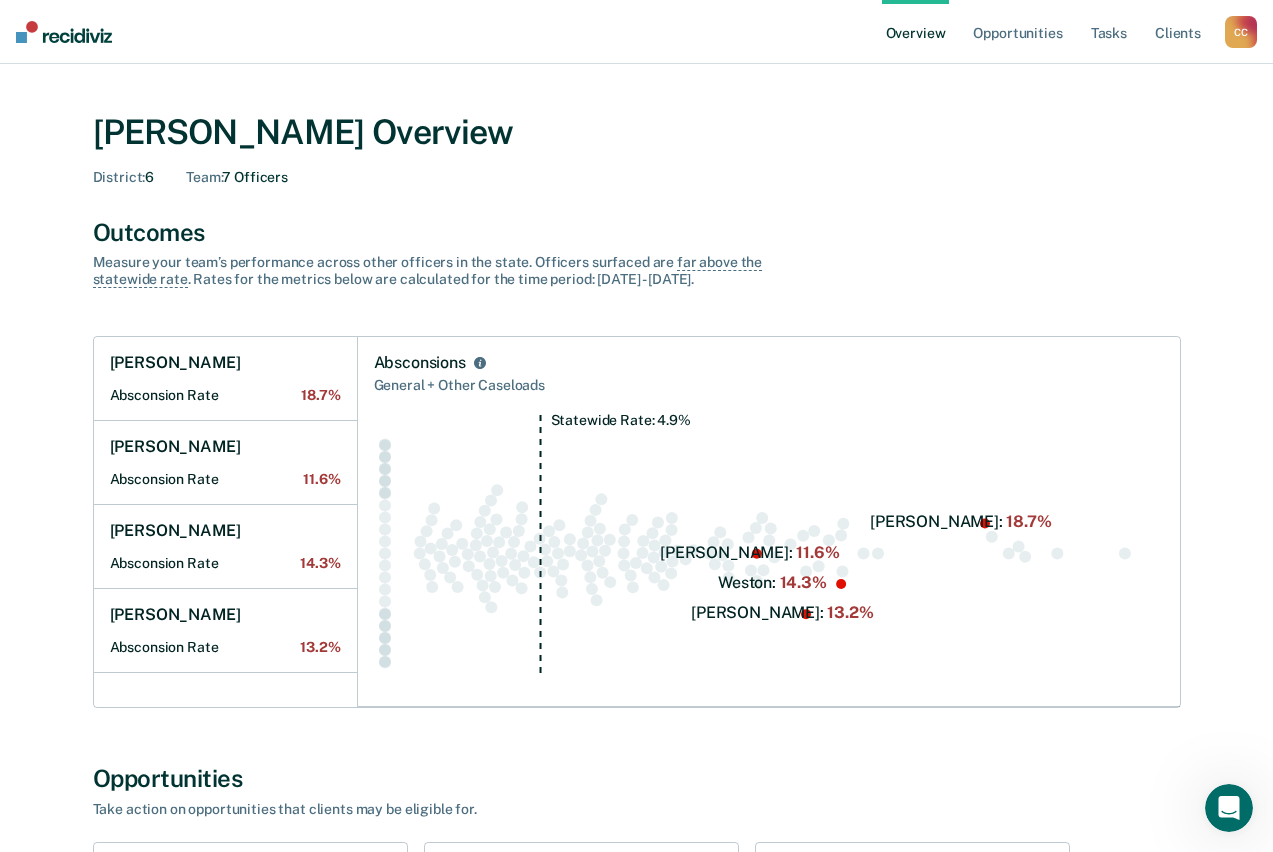 click on "C C" at bounding box center (1241, 32) 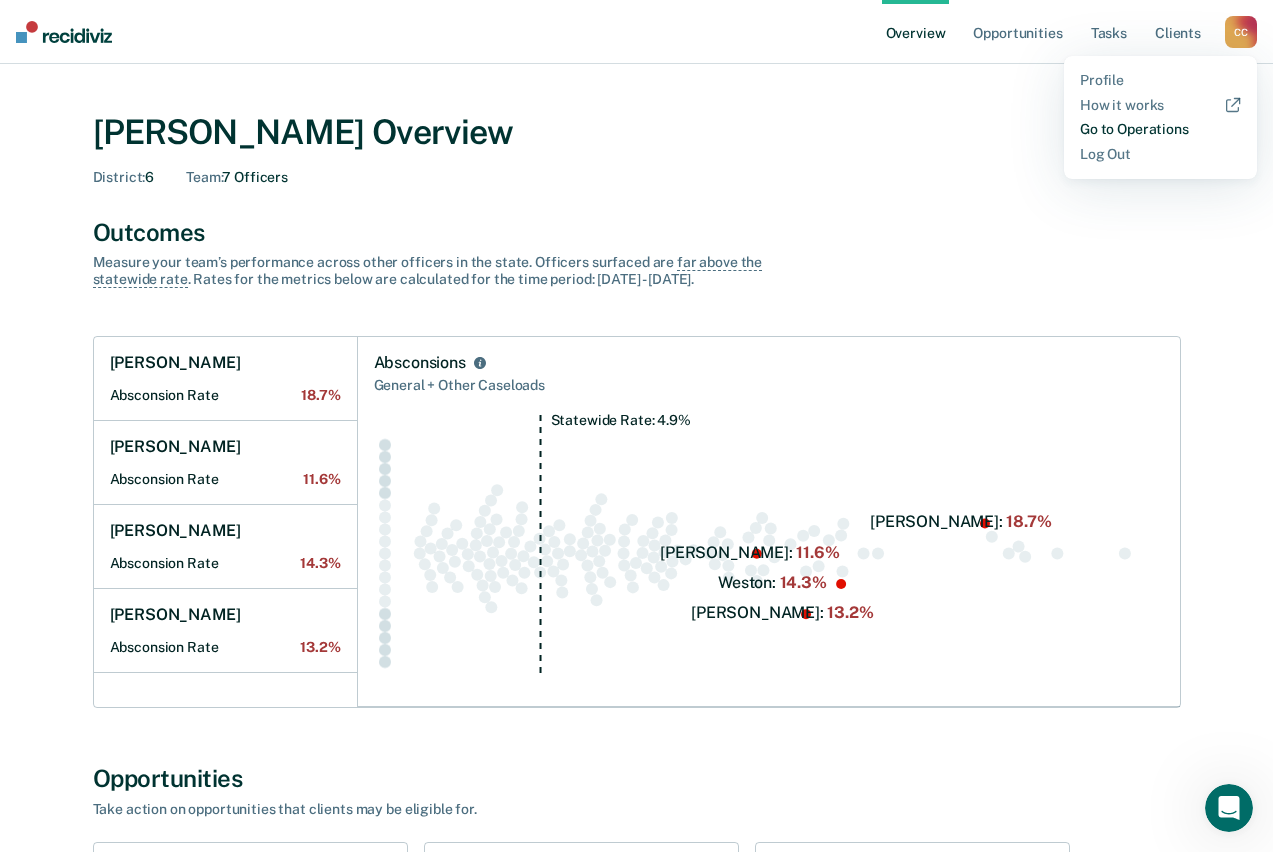 click on "Go to Operations" at bounding box center (1160, 129) 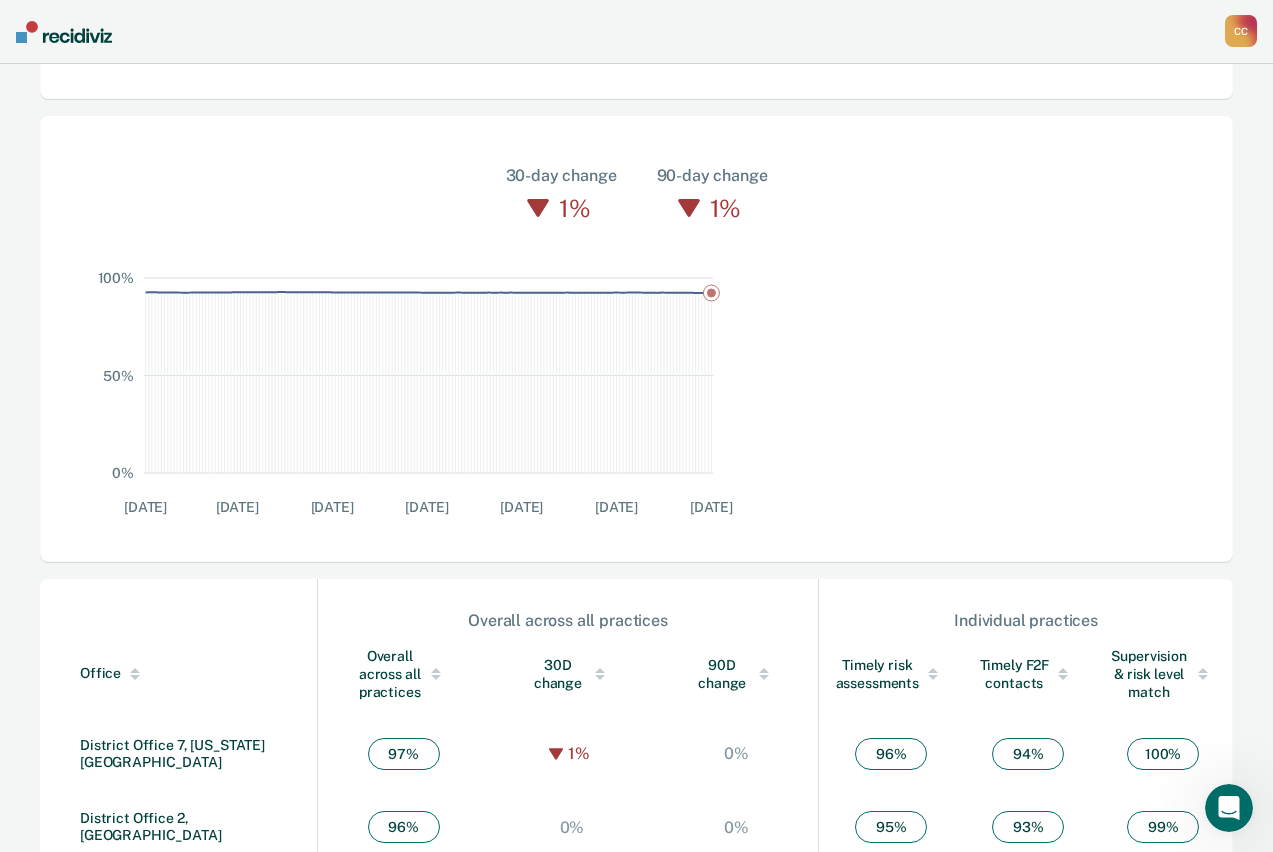 scroll, scrollTop: 566, scrollLeft: 0, axis: vertical 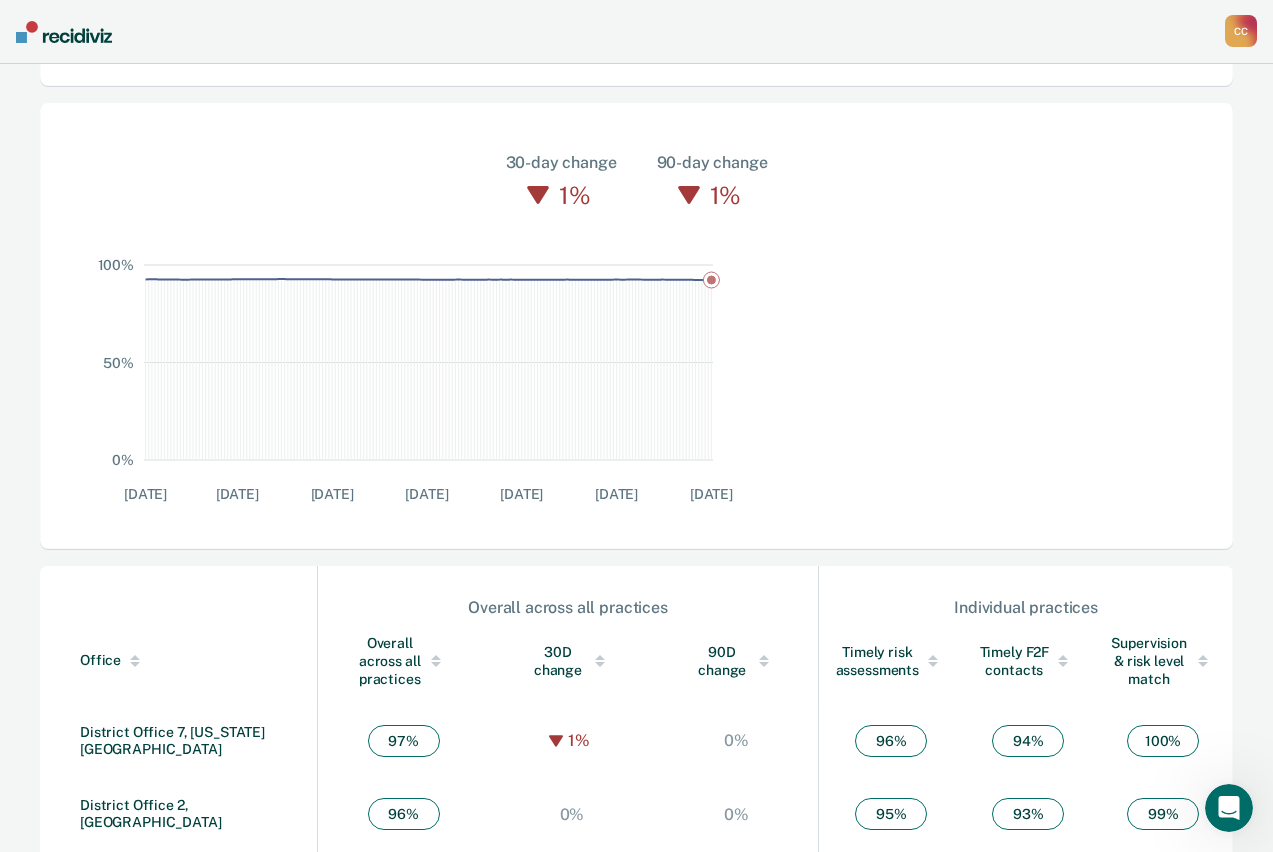 click on "Overall across all practices" at bounding box center [404, 661] 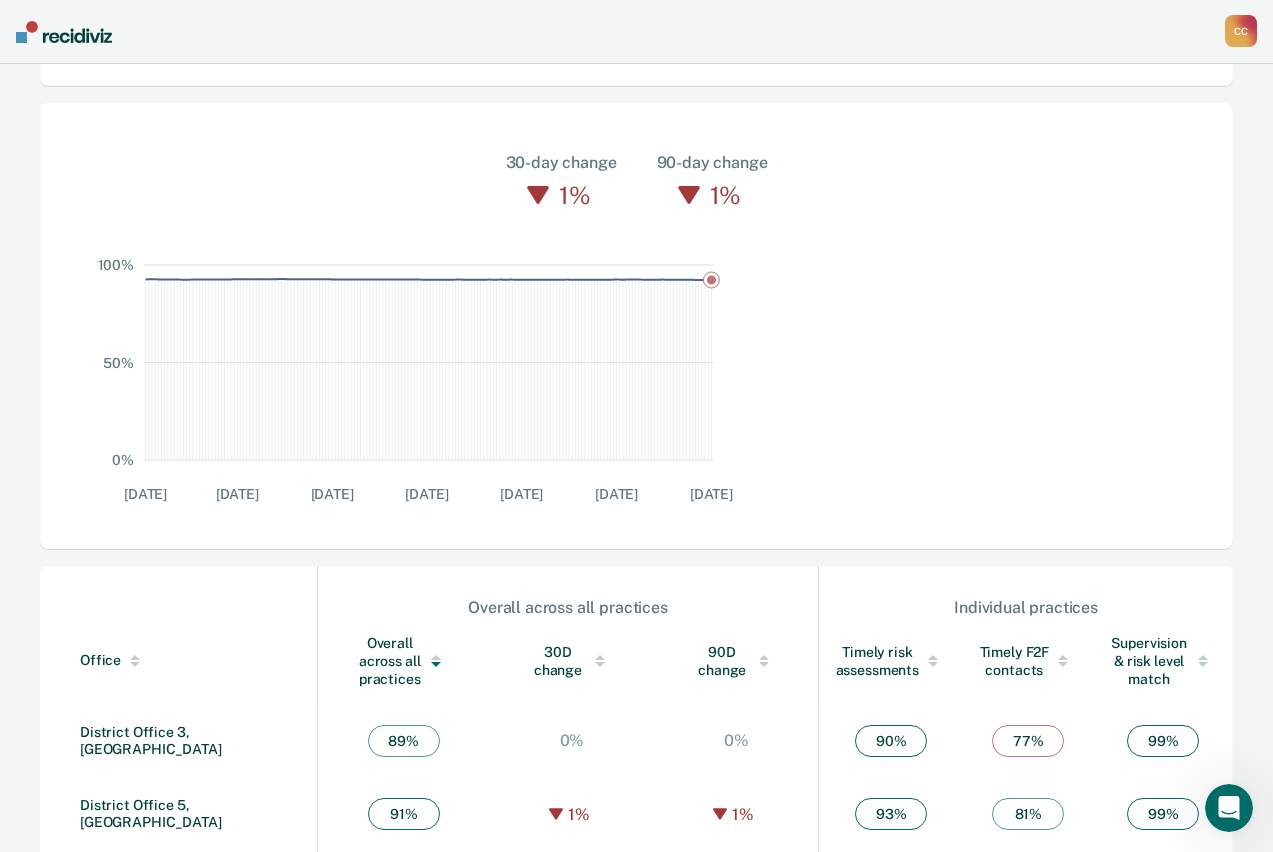 click on "Overall across all practices" at bounding box center (404, 661) 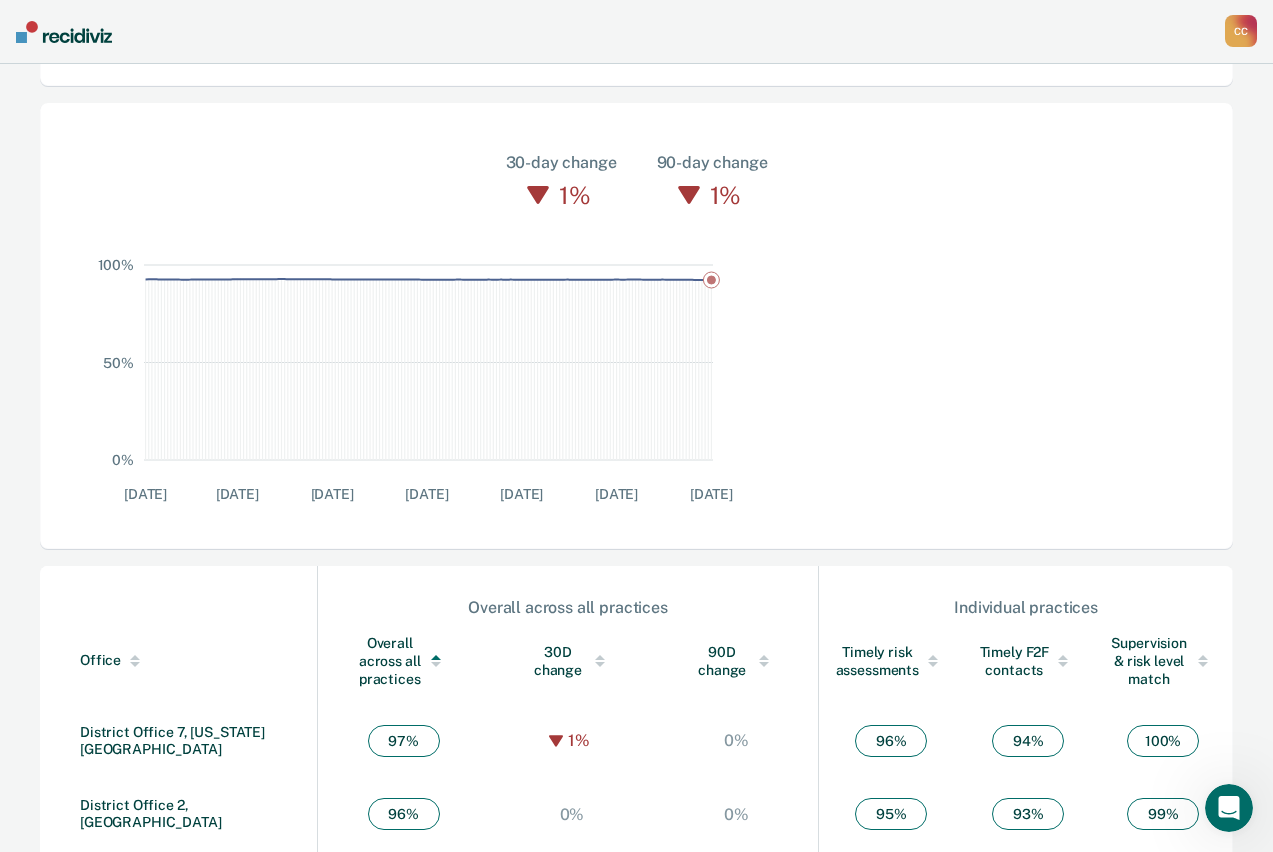 click on "District Office 6, [GEOGRAPHIC_DATA]" at bounding box center (151, 887) 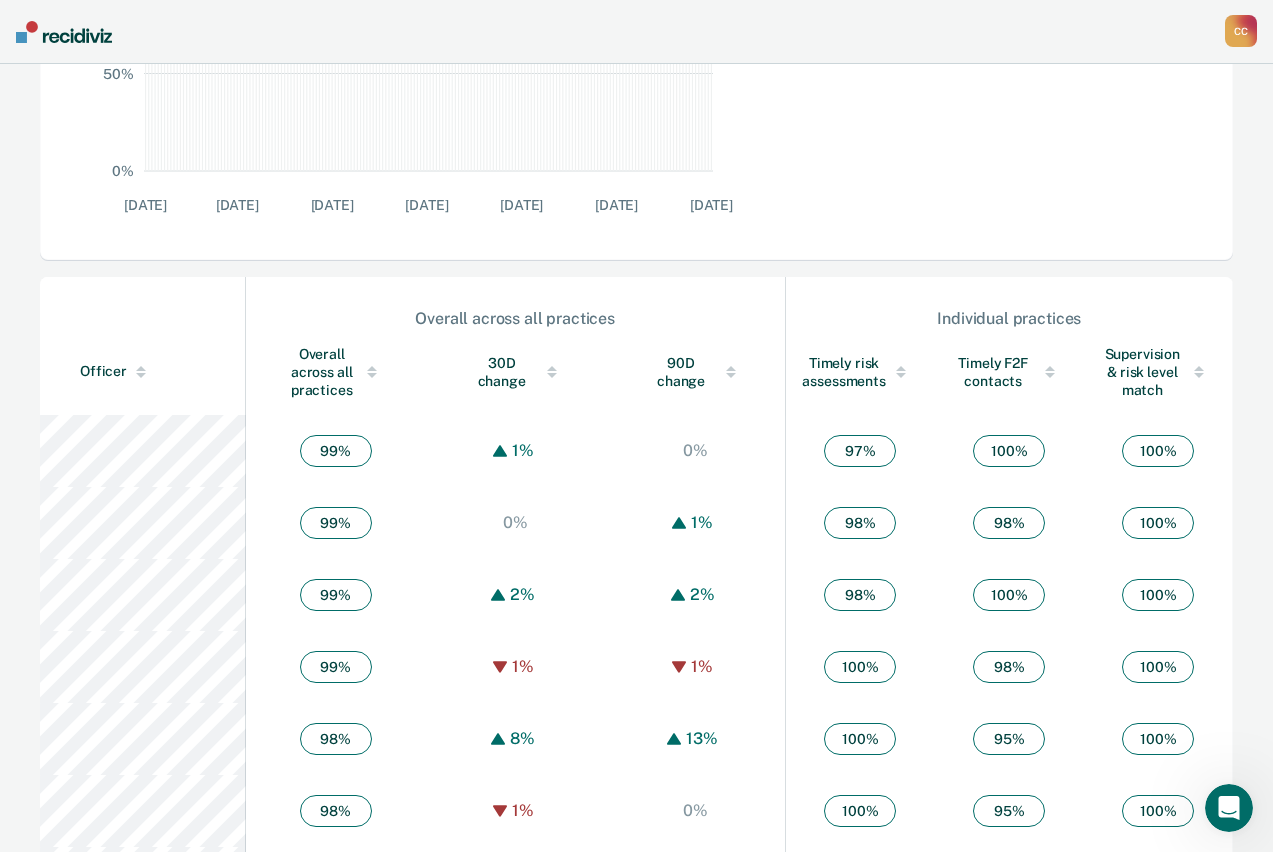 scroll, scrollTop: 463, scrollLeft: 0, axis: vertical 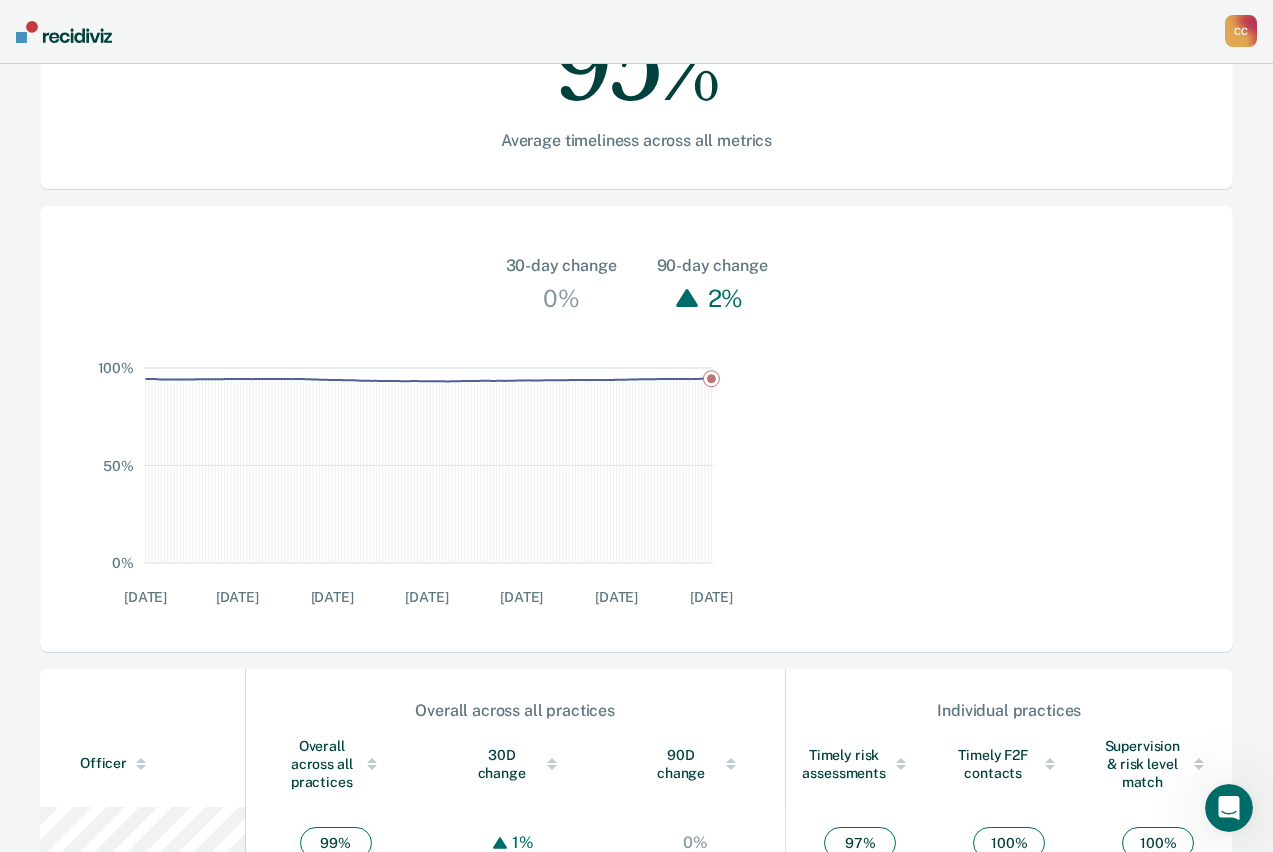click on "C C" at bounding box center (1241, 31) 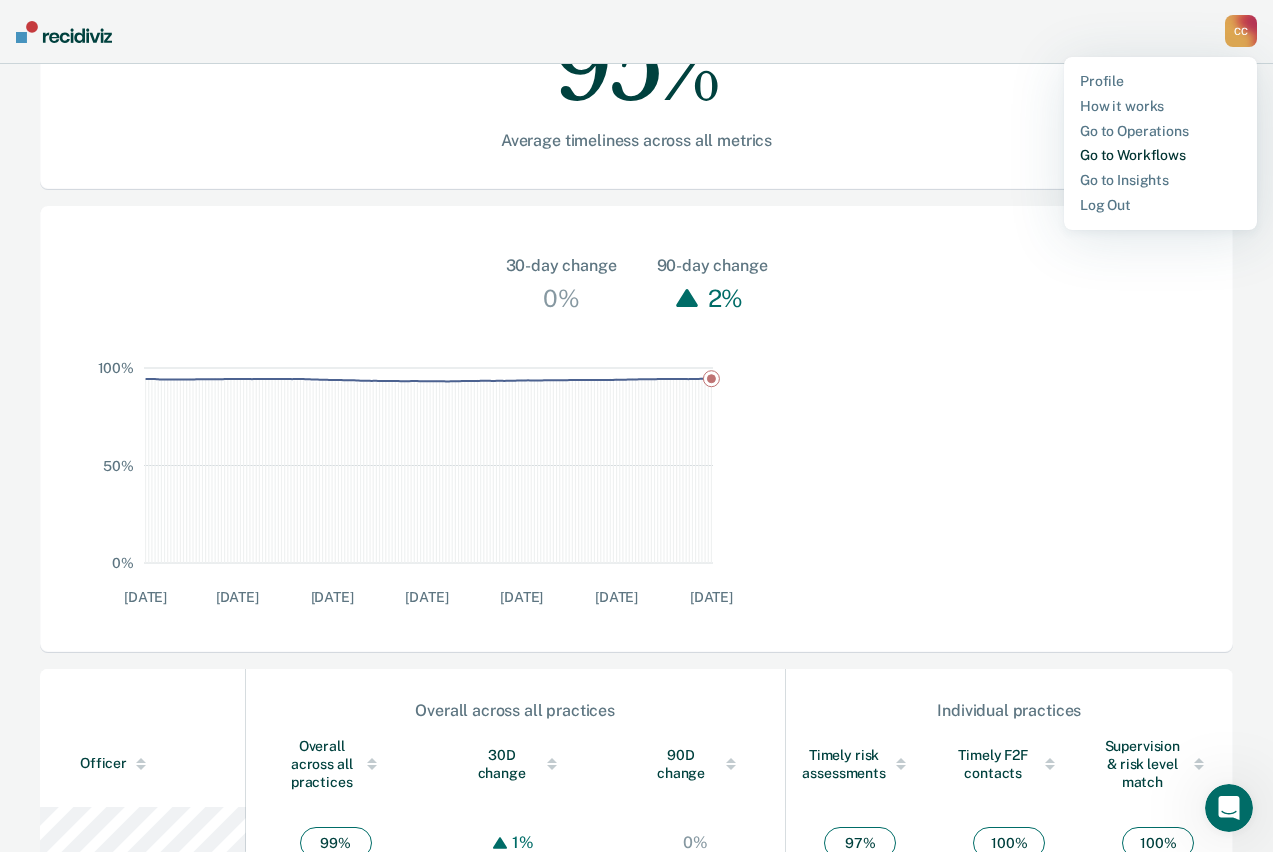 click on "Go to Workflows" at bounding box center [1160, 155] 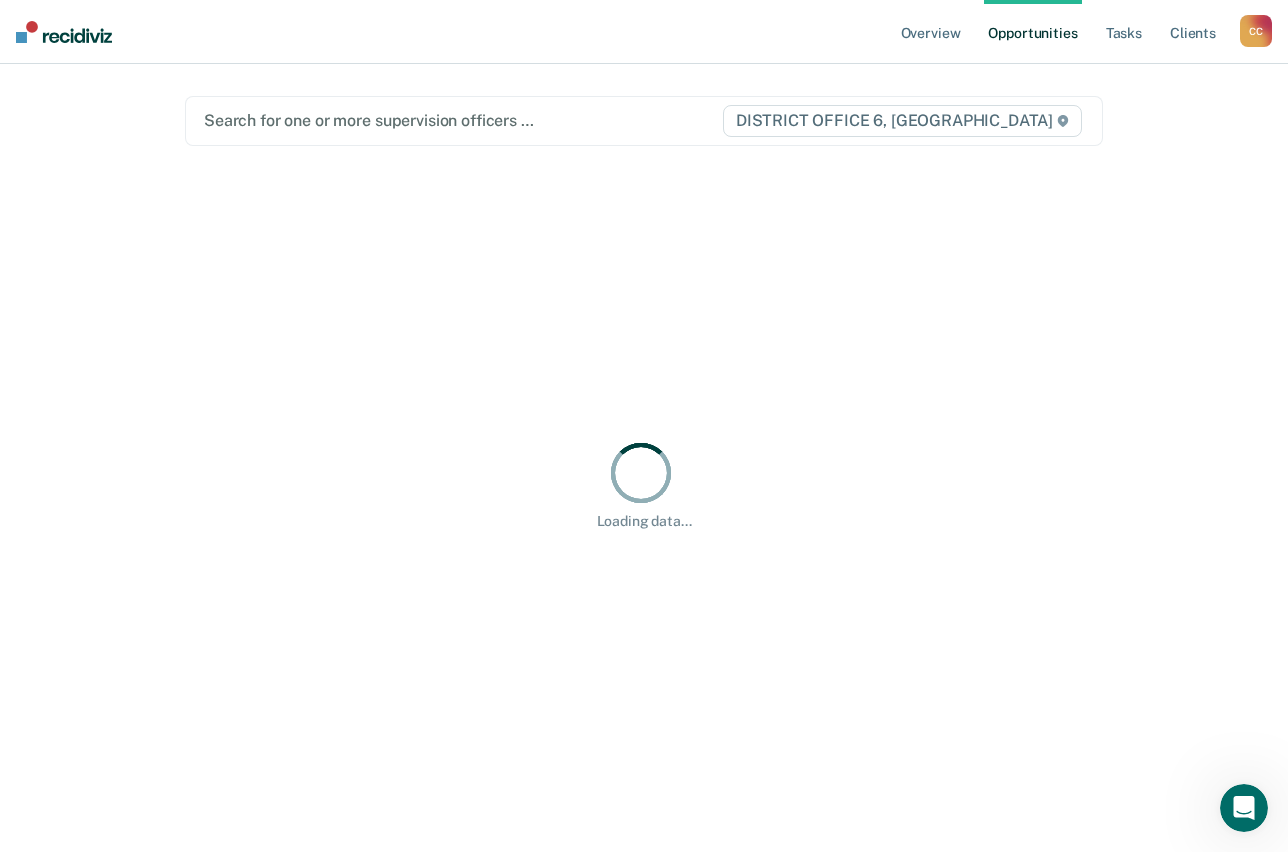 click at bounding box center (462, 120) 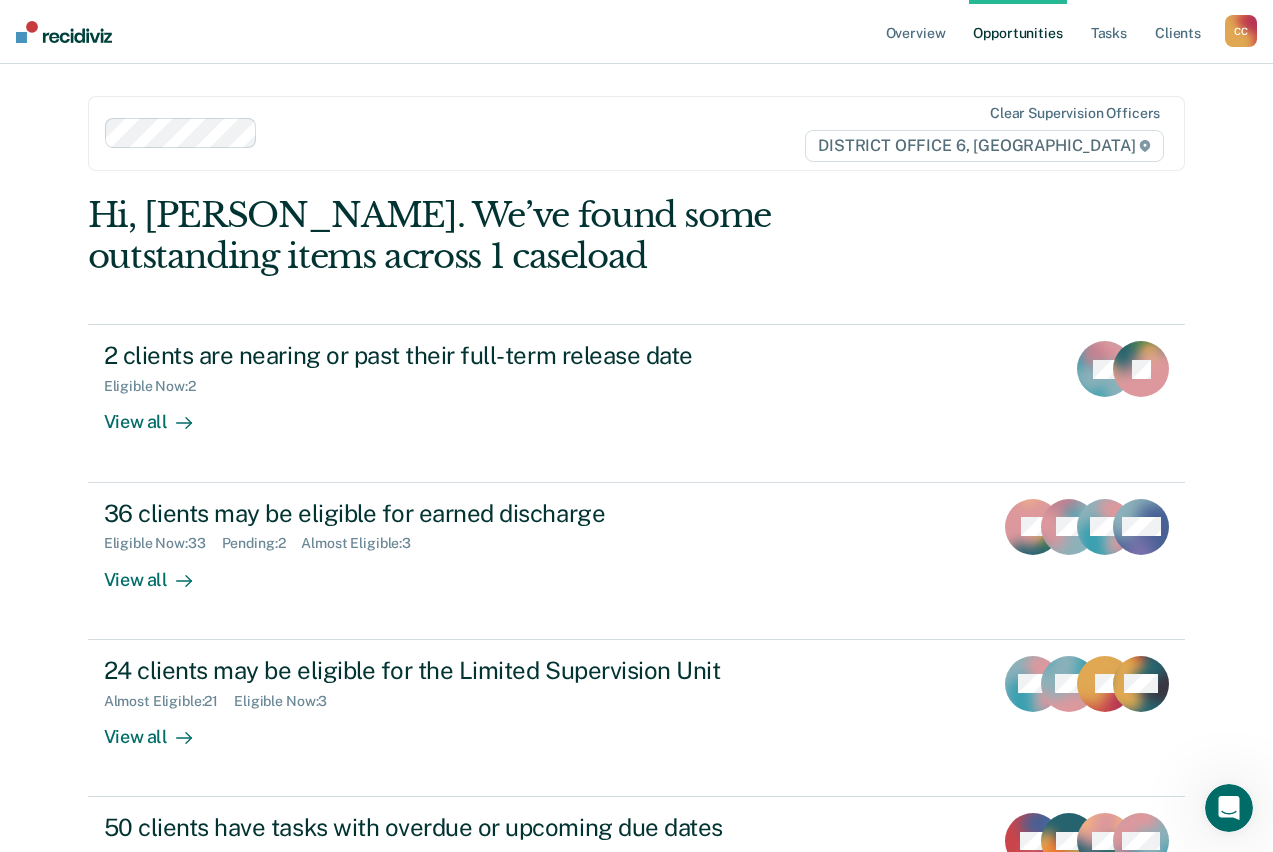 click on "Overview Opportunities Tasks Client s [PERSON_NAME] Profile How it works Go to Operations Log Out Clear   supervision officers DISTRICT OFFICE [STREET_ADDRESS][PERSON_NAME]. We’ve found some outstanding items across 1 caseload 2 clients are nearing or past their full-term release date Eligible Now :  2 View all   BR EJ 36 clients may be eligible for earned discharge Eligible Now :  33 Pending :  2 Almost Eligible :  3 View all   PK AG CW + 33 24 clients may be eligible for the Limited Supervision Unit Almost Eligible :  21 Eligible Now :  3 View all   CW MS JS + 21 50 clients have tasks with overdue or upcoming due dates Overdue Tasks :  44 Upcoming Tasks :  35 View all   DB SC BA + 76" at bounding box center (636, 517) 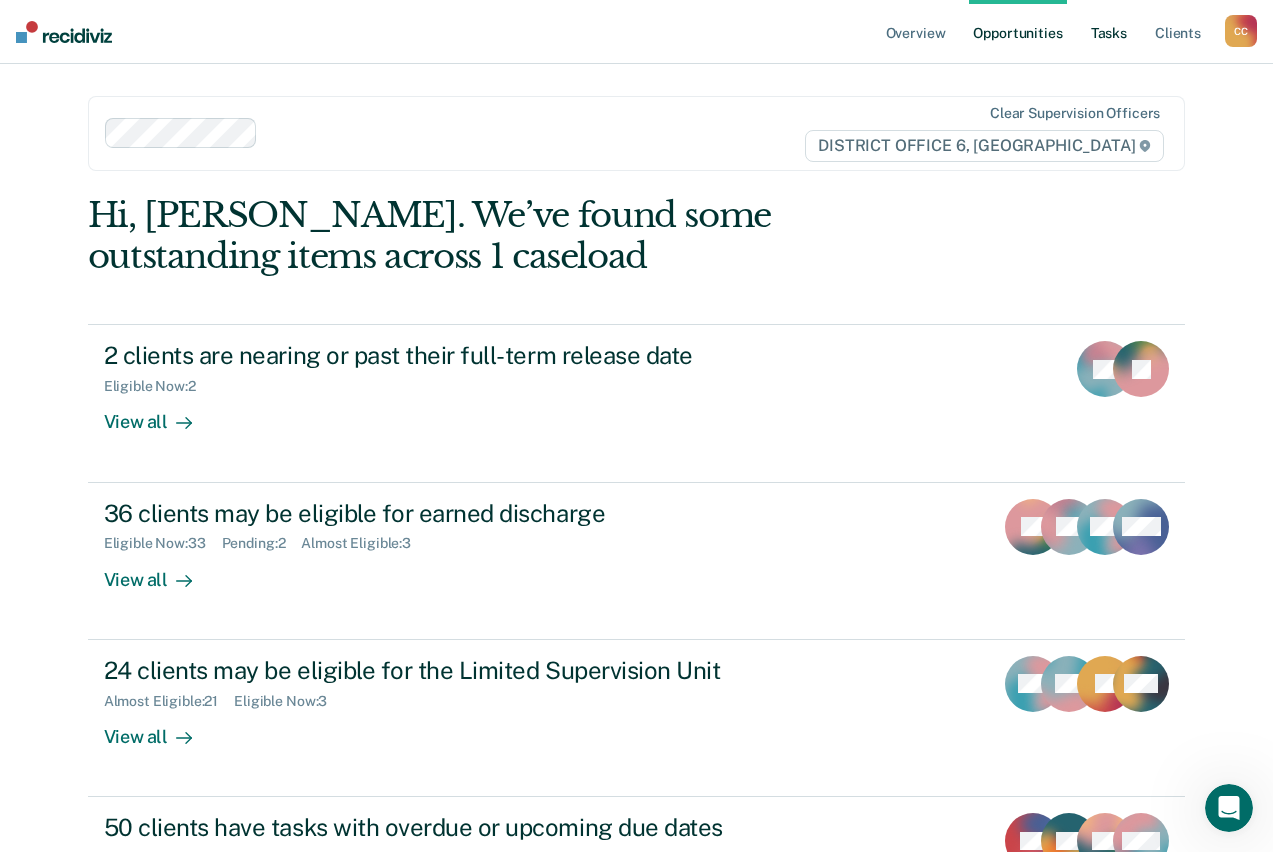 click on "Tasks" at bounding box center [1109, 32] 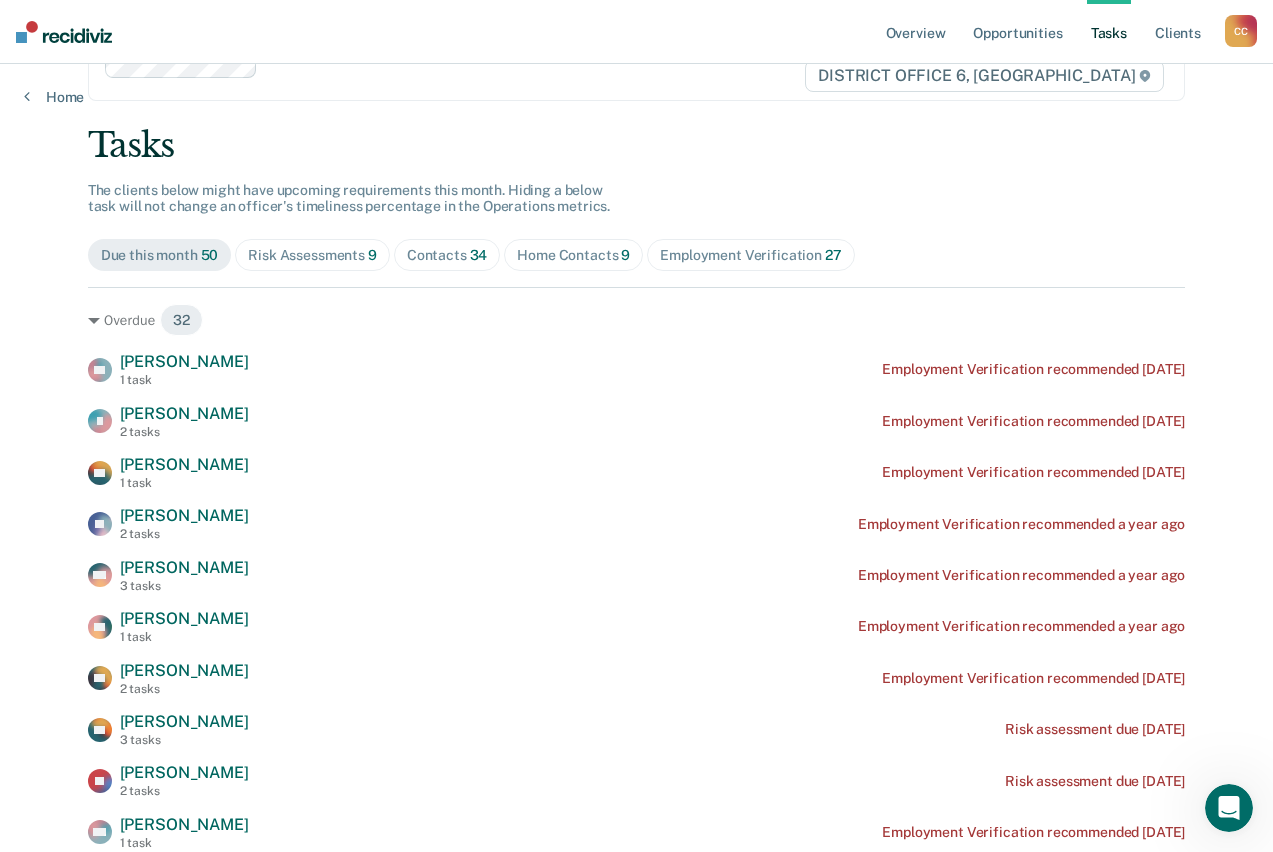 scroll, scrollTop: 100, scrollLeft: 0, axis: vertical 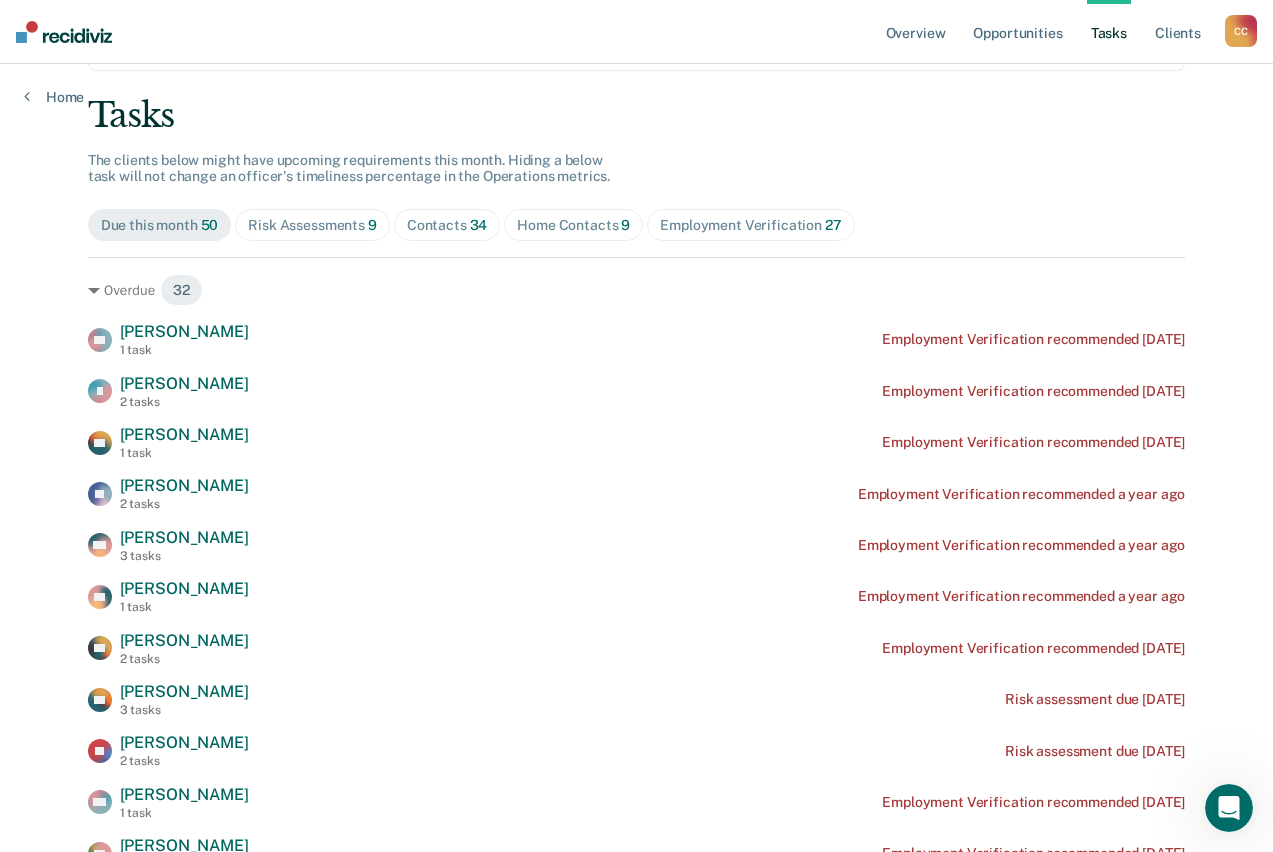 click on "Home Contacts   9" at bounding box center [573, 225] 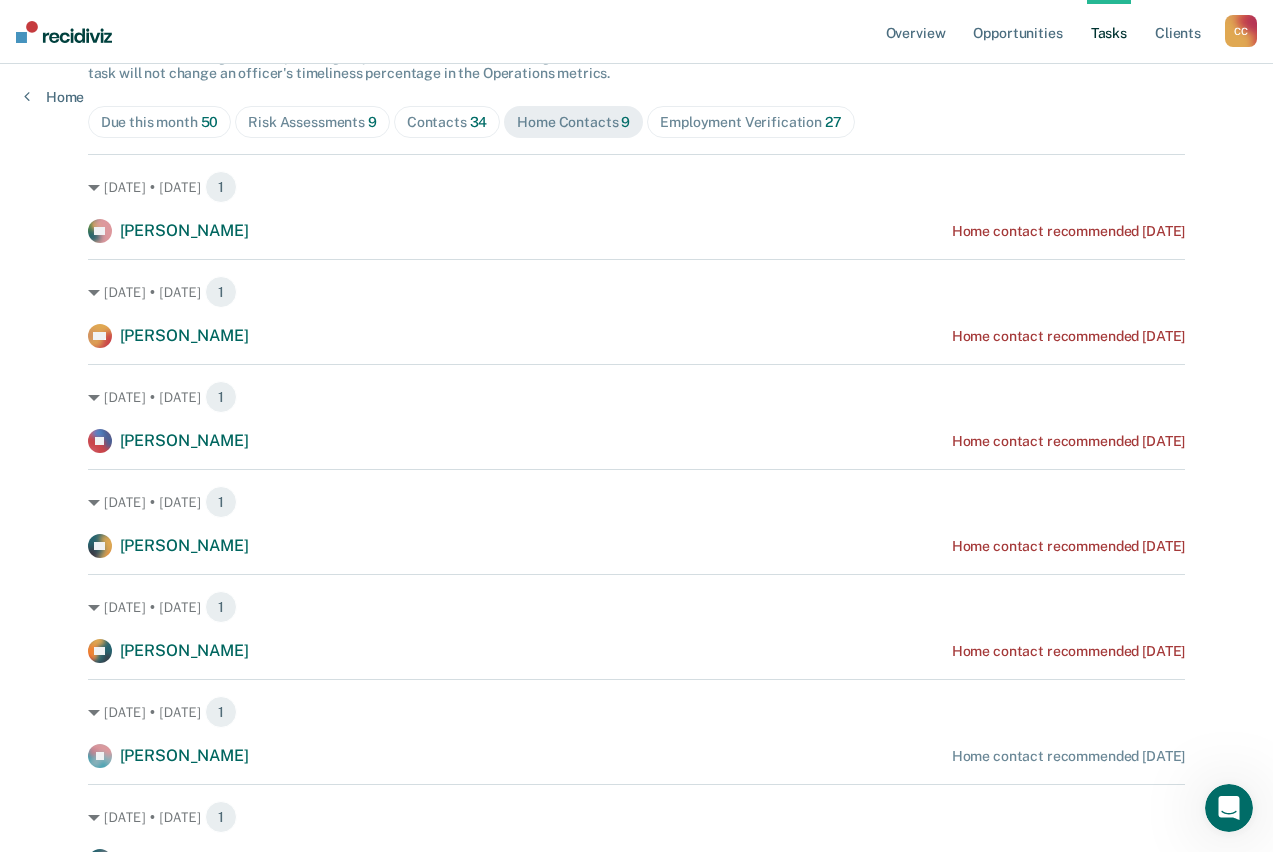 scroll, scrollTop: 0, scrollLeft: 0, axis: both 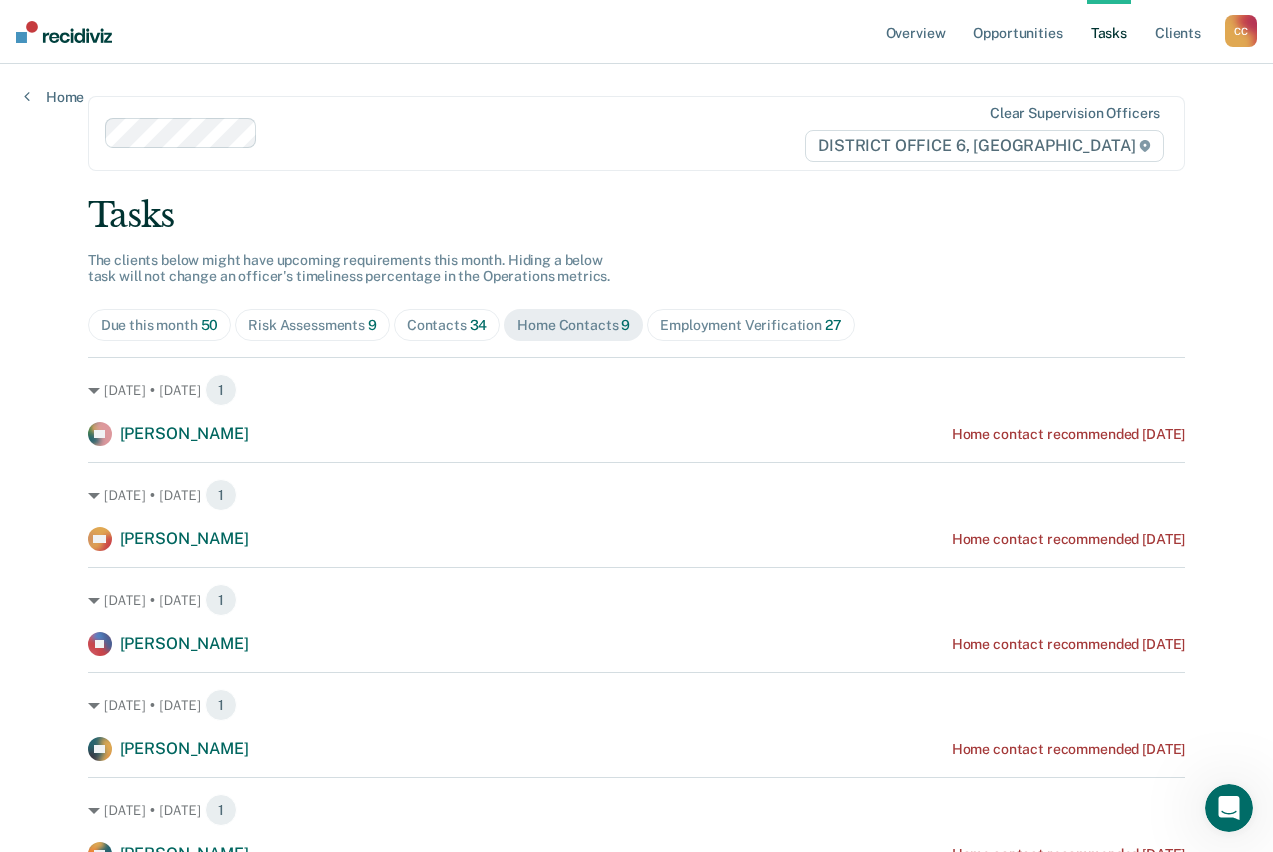 click on "Risk Assessments   9" at bounding box center [312, 325] 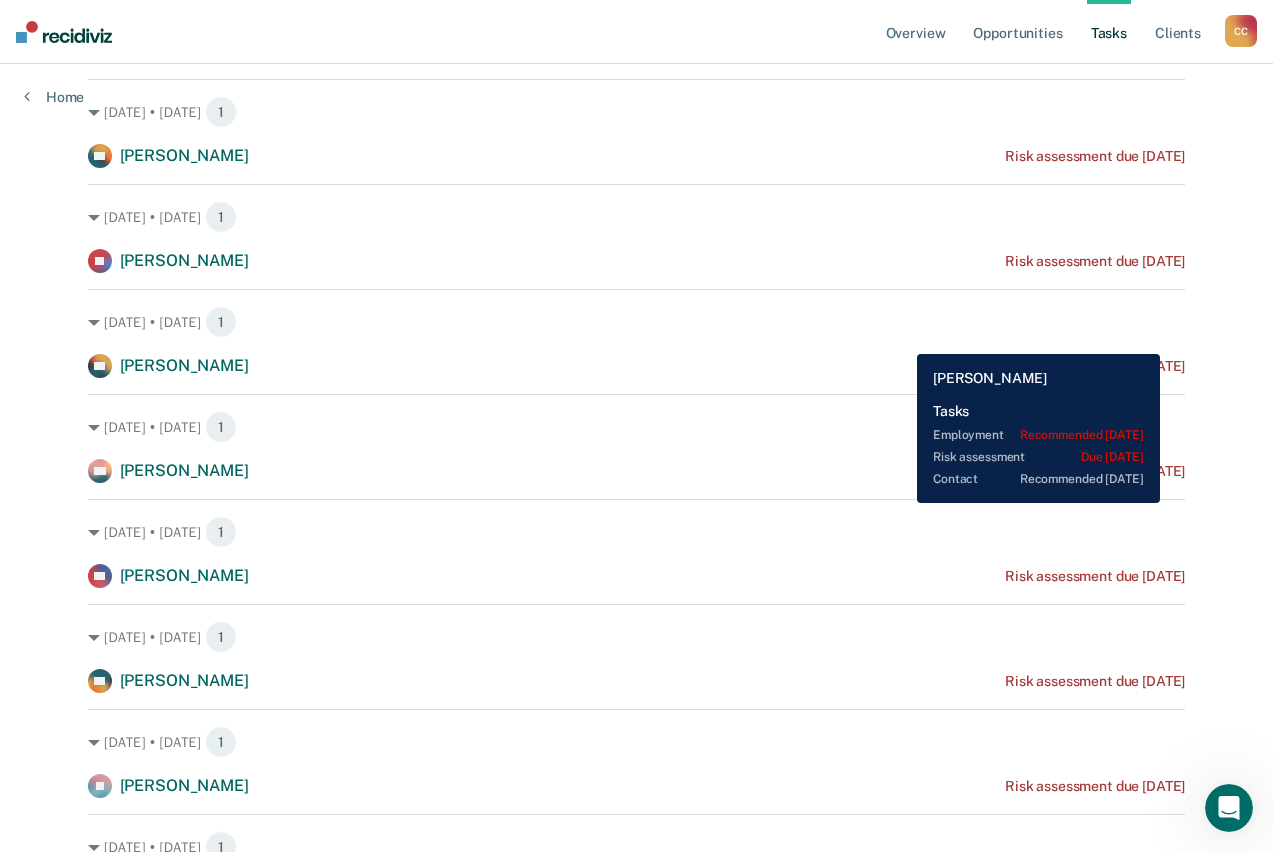 scroll, scrollTop: 0, scrollLeft: 0, axis: both 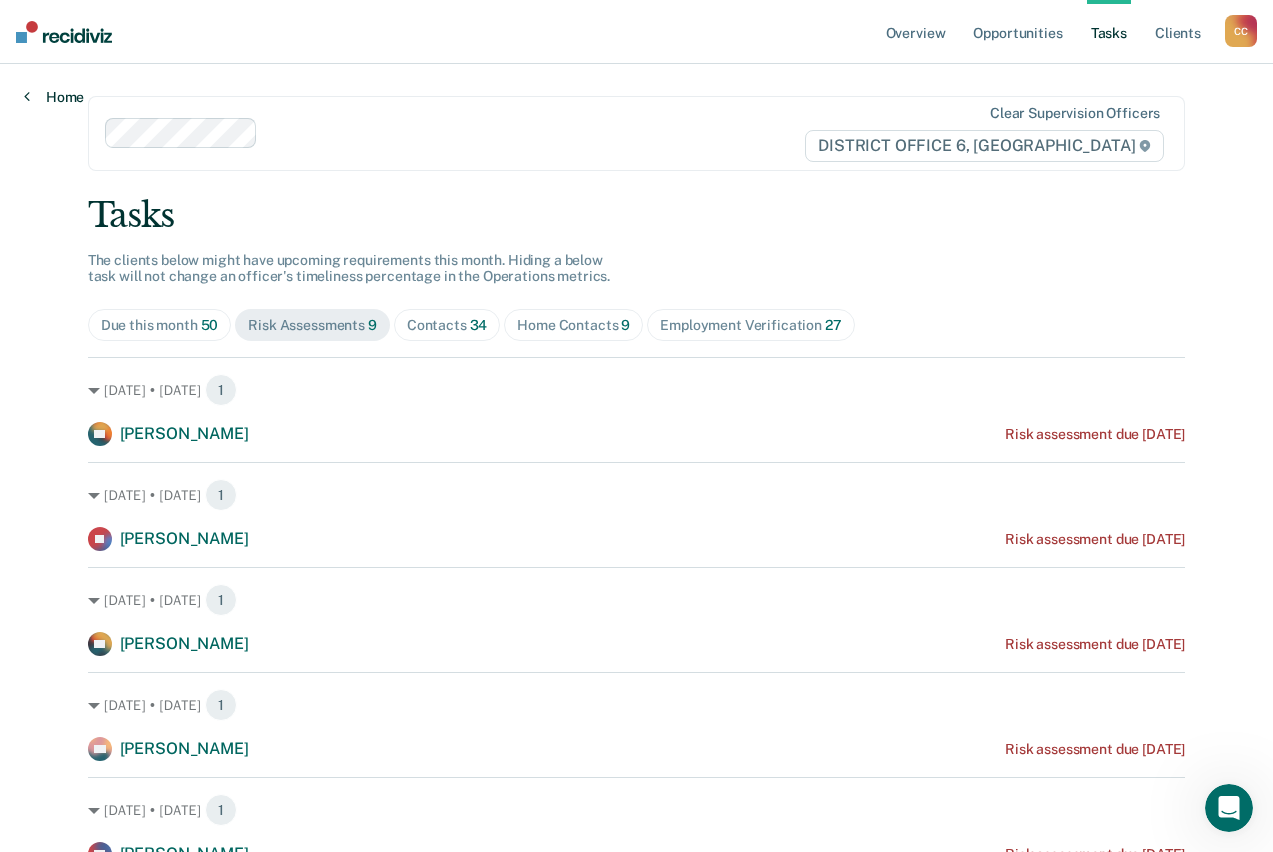 click on "Home" at bounding box center [54, 97] 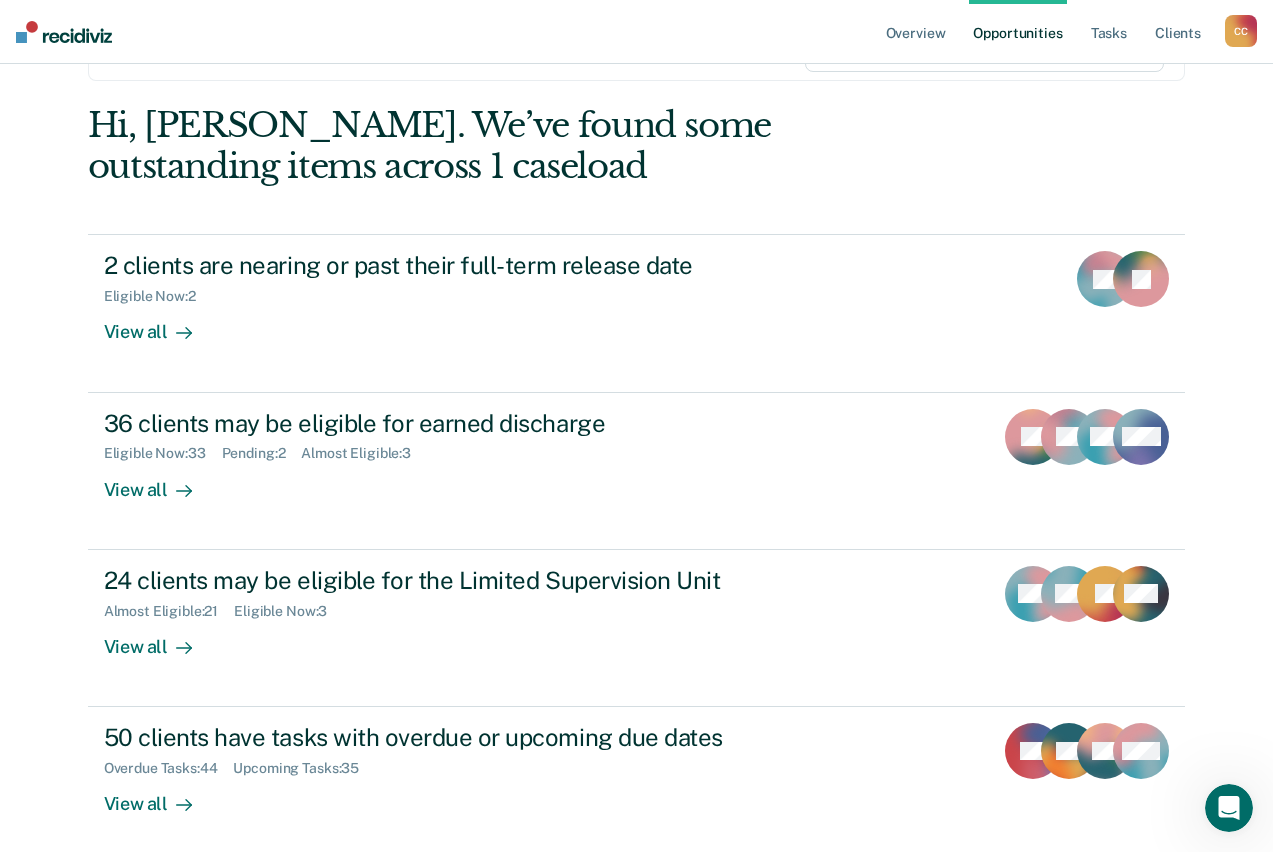 scroll, scrollTop: 0, scrollLeft: 0, axis: both 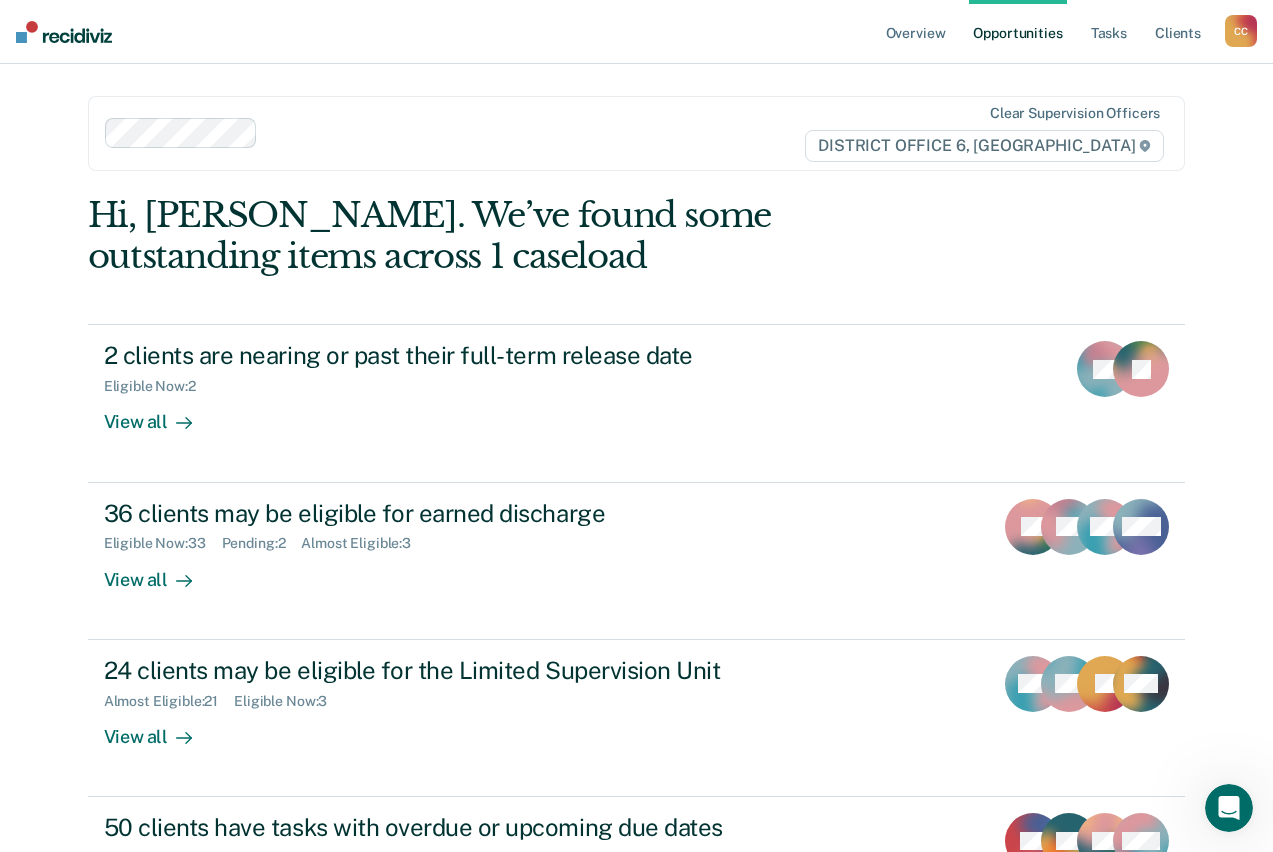 click on "C C" at bounding box center (1241, 31) 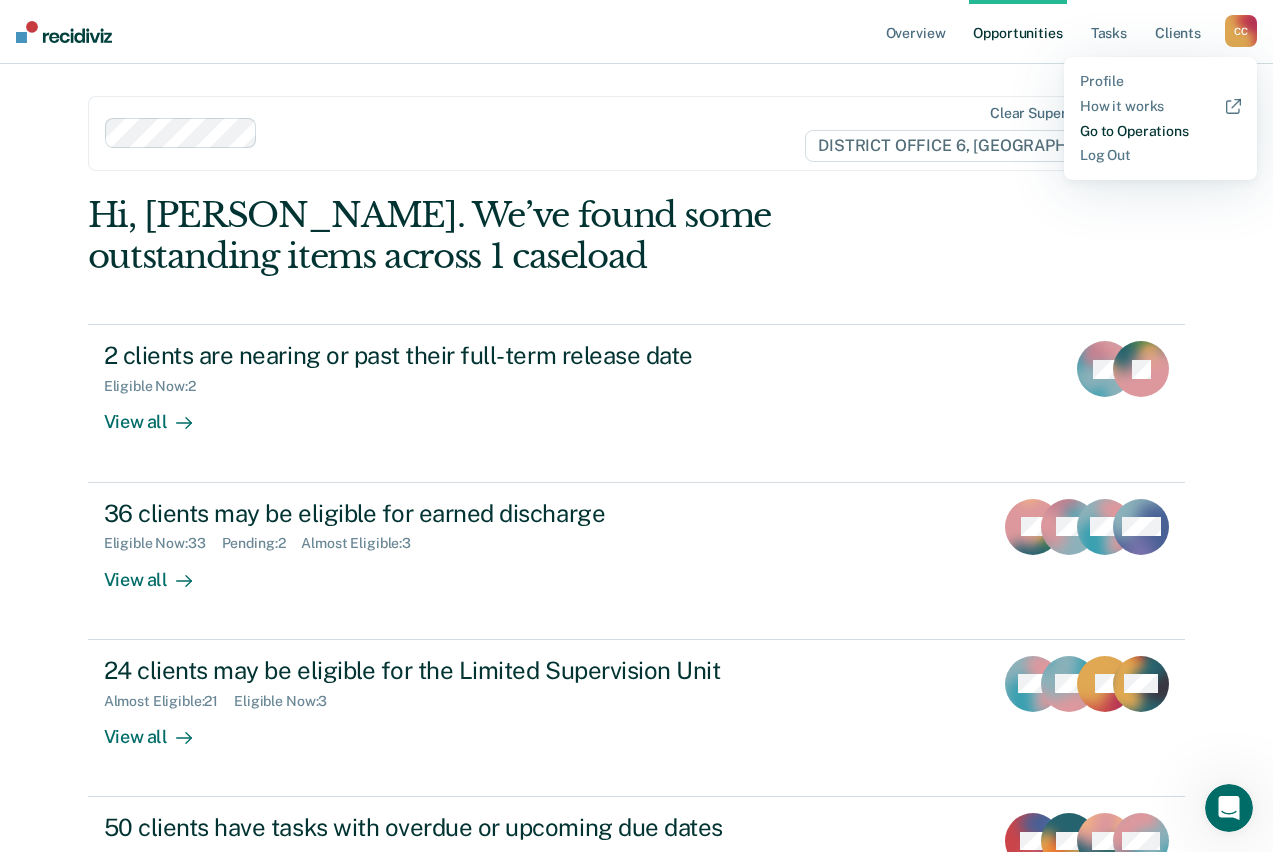 click on "Go to Operations" at bounding box center (1160, 131) 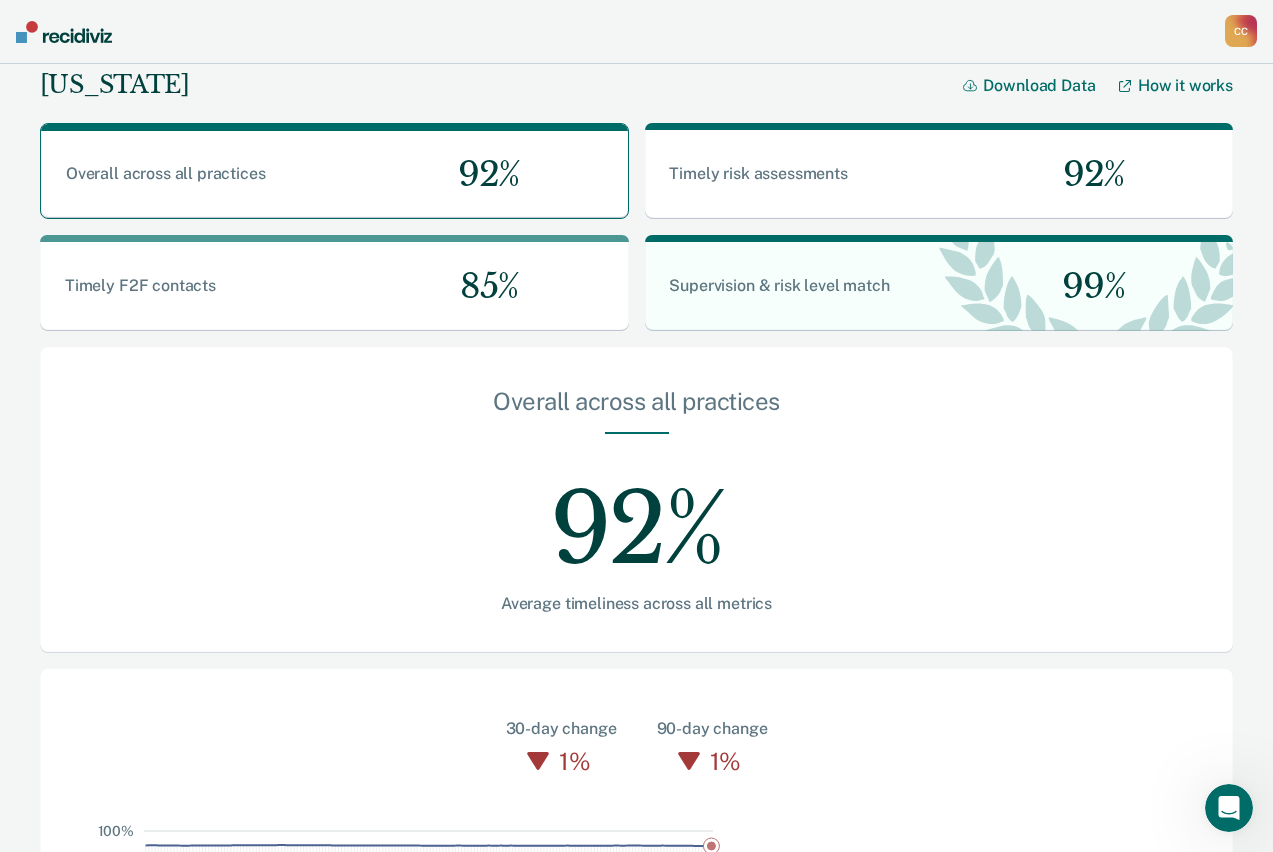 scroll, scrollTop: 566, scrollLeft: 0, axis: vertical 